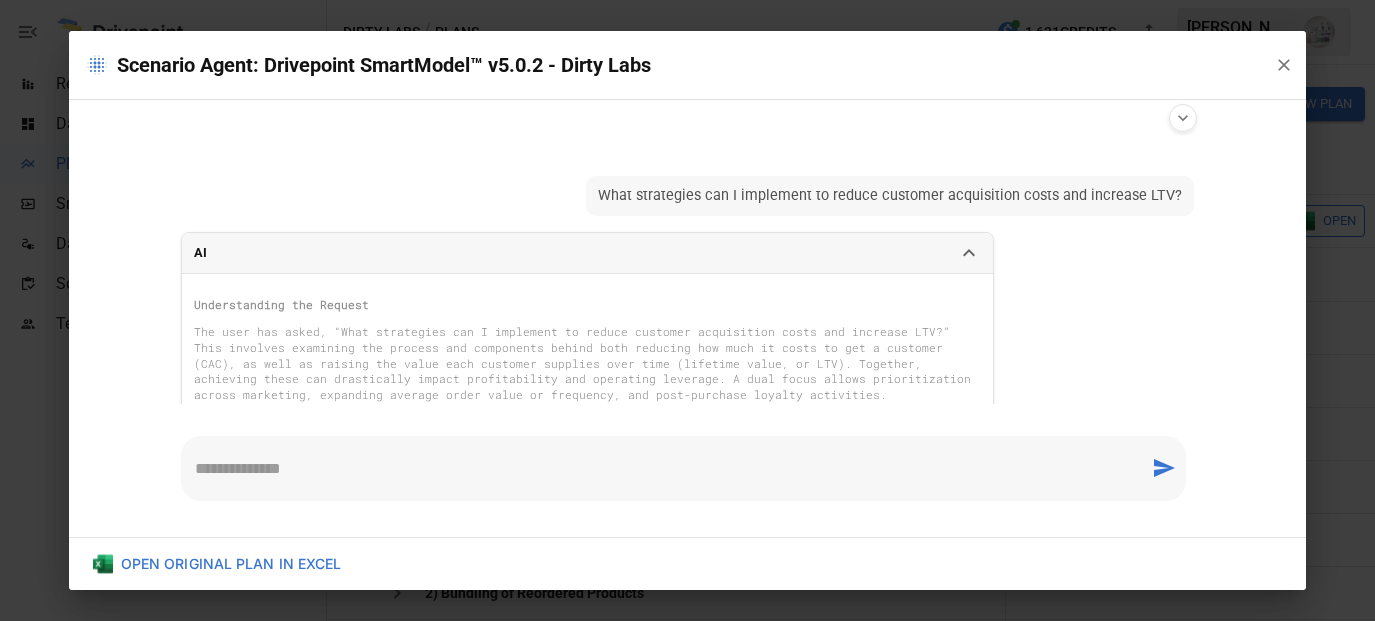 scroll, scrollTop: 0, scrollLeft: 0, axis: both 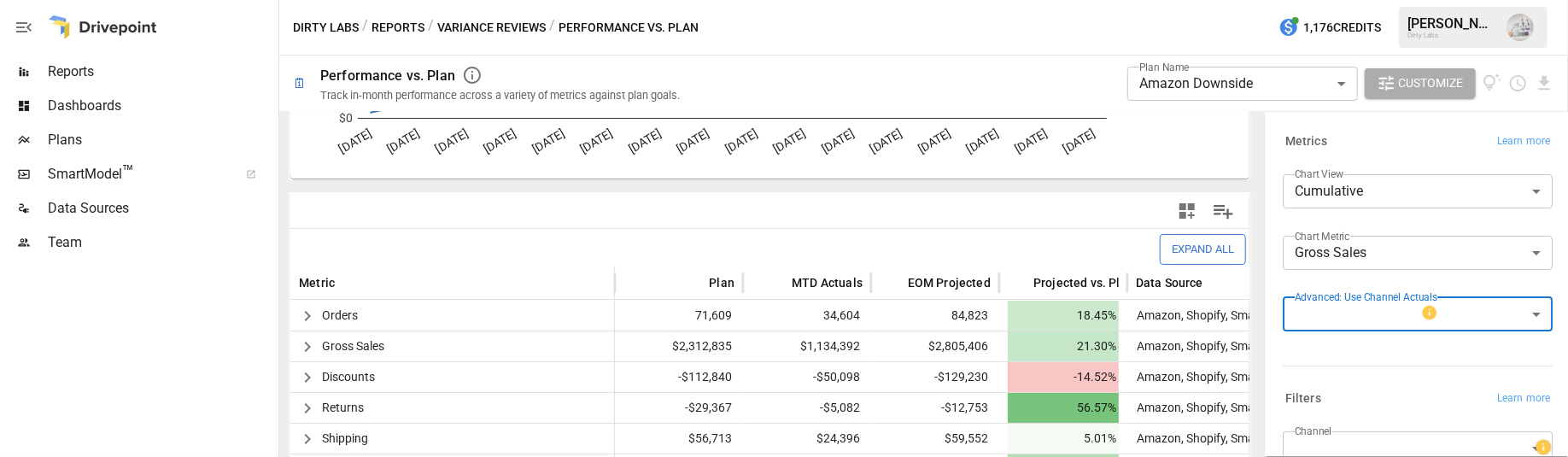 click on "Reports" at bounding box center [137, 72] 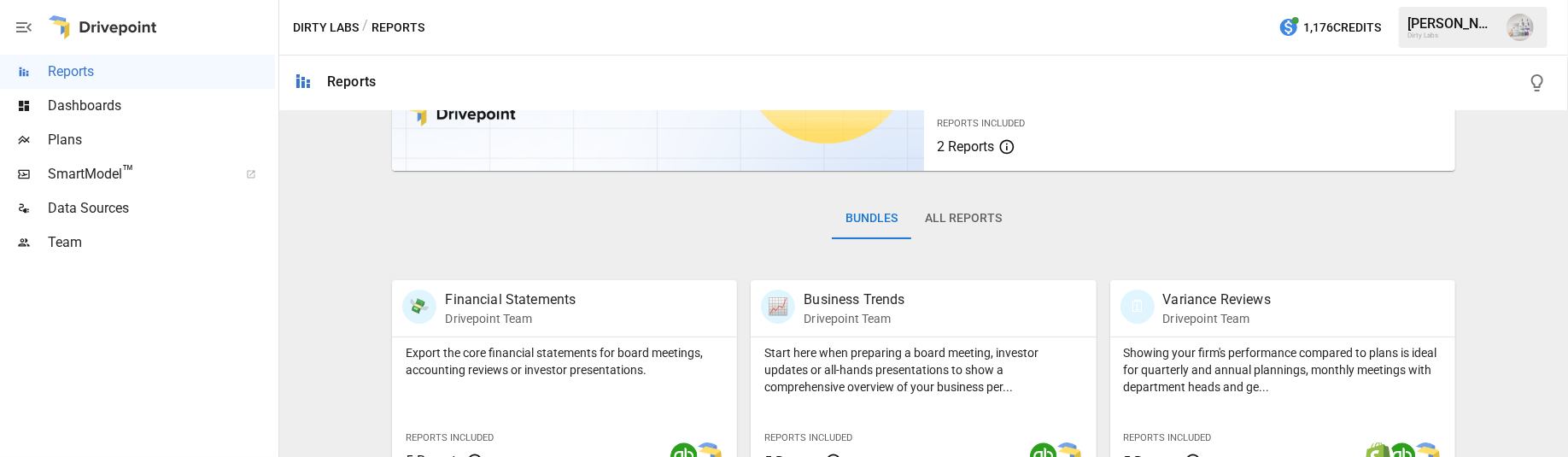 scroll, scrollTop: 178, scrollLeft: 0, axis: vertical 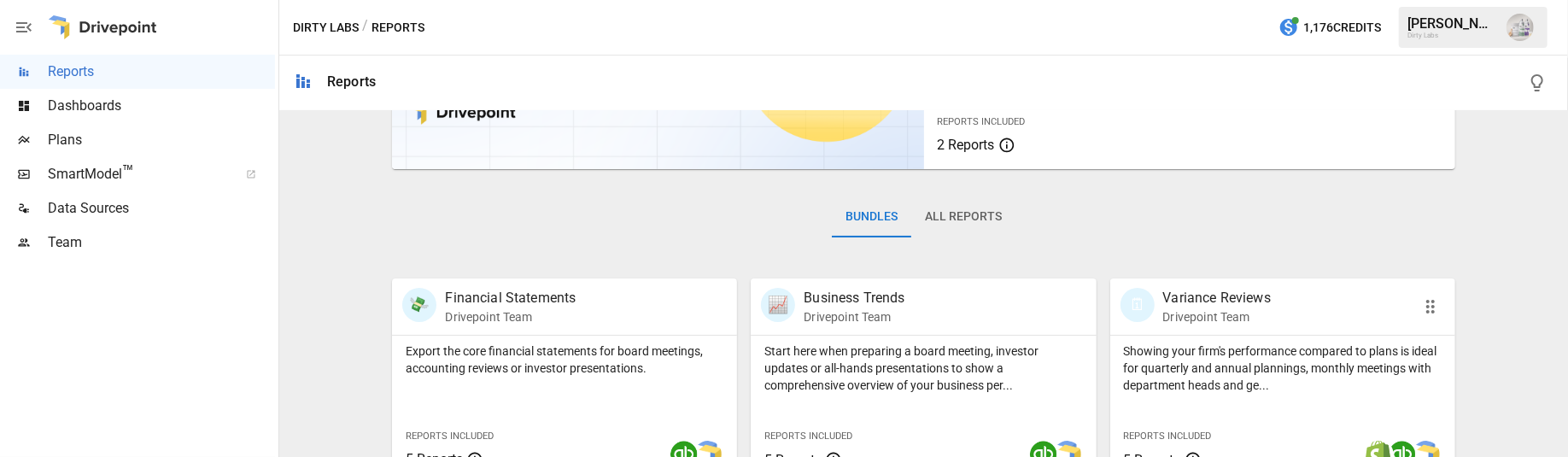 click on "Variance Reviews" at bounding box center (1217, 298) 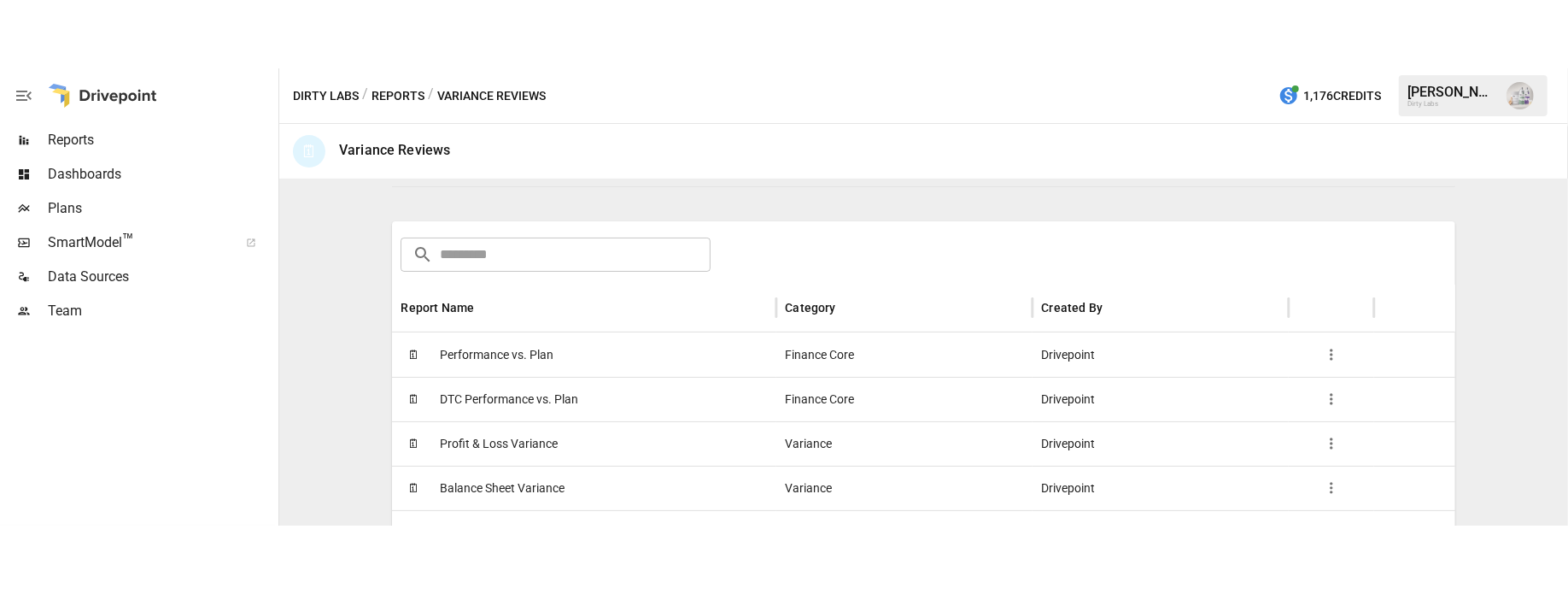 scroll, scrollTop: 318, scrollLeft: 0, axis: vertical 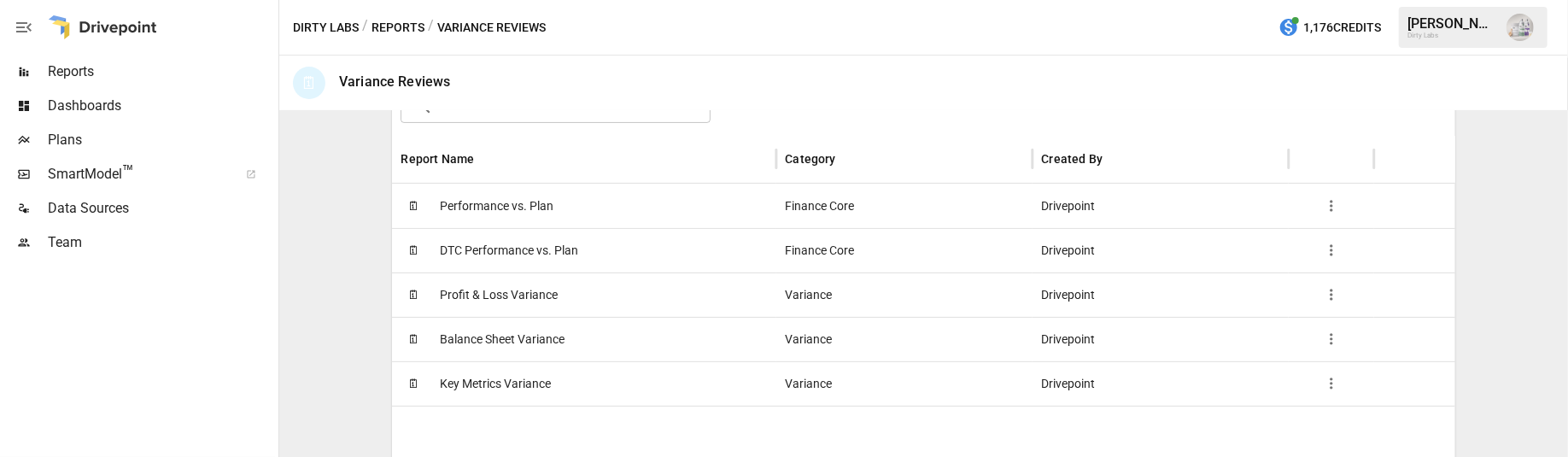 click on "DTC Performance vs. Plan" at bounding box center (509, 250) 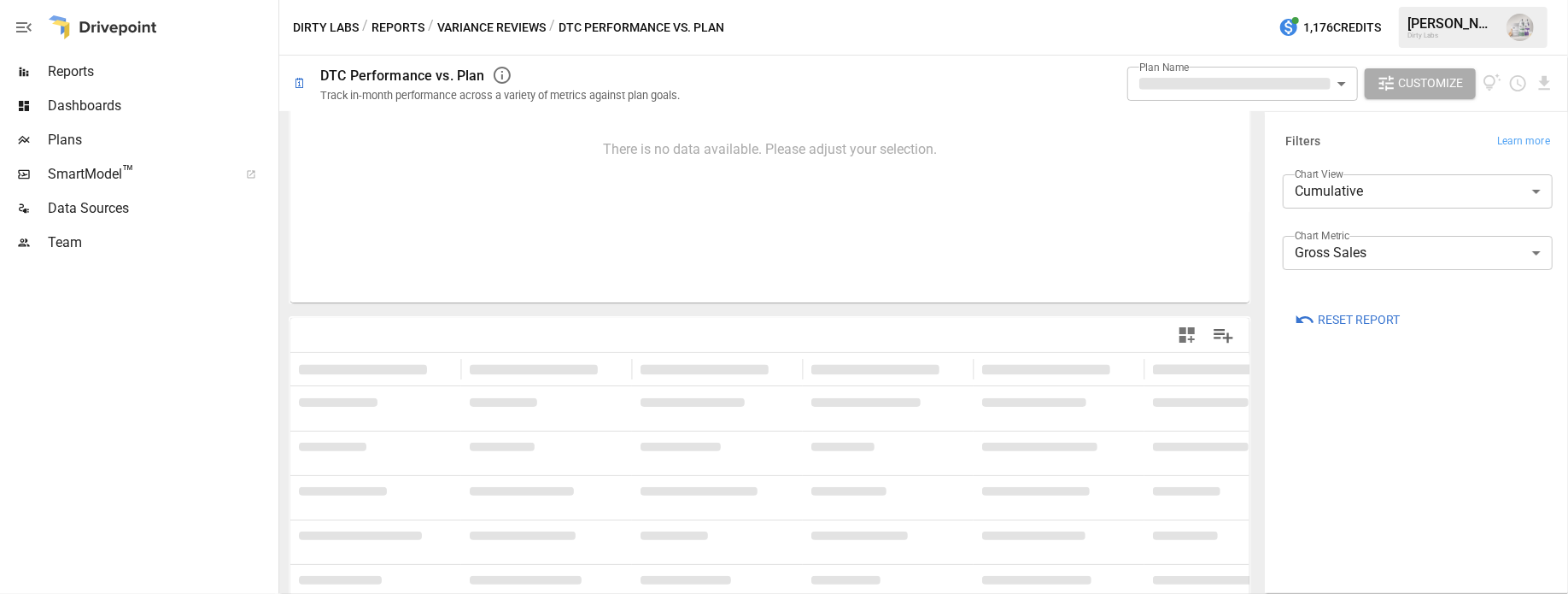 scroll, scrollTop: 0, scrollLeft: 0, axis: both 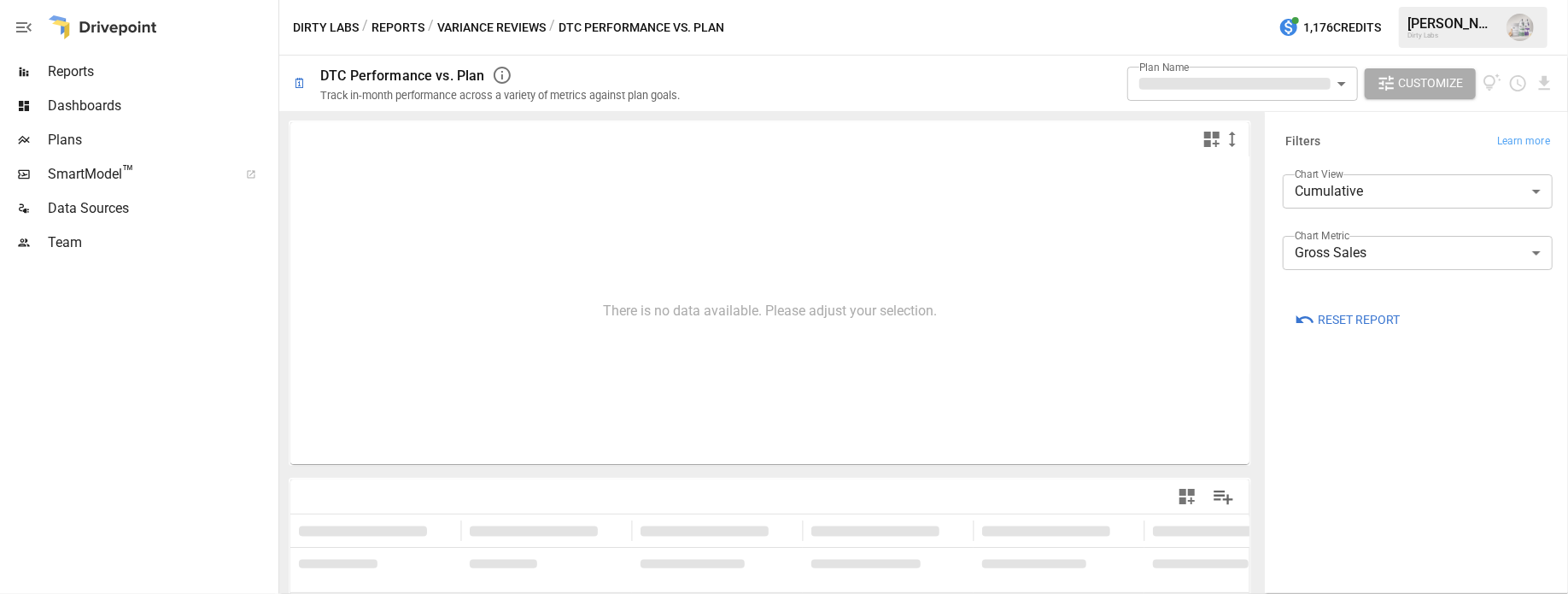 type on "****" 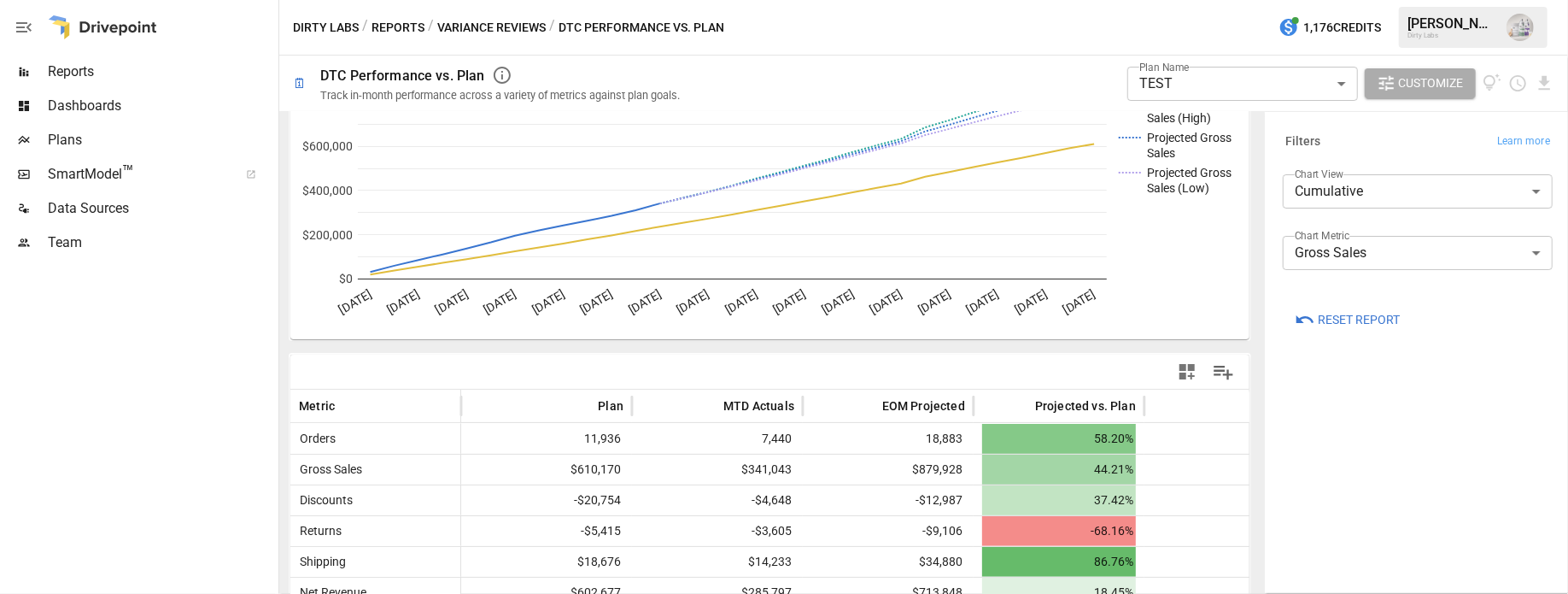 scroll, scrollTop: 237, scrollLeft: 0, axis: vertical 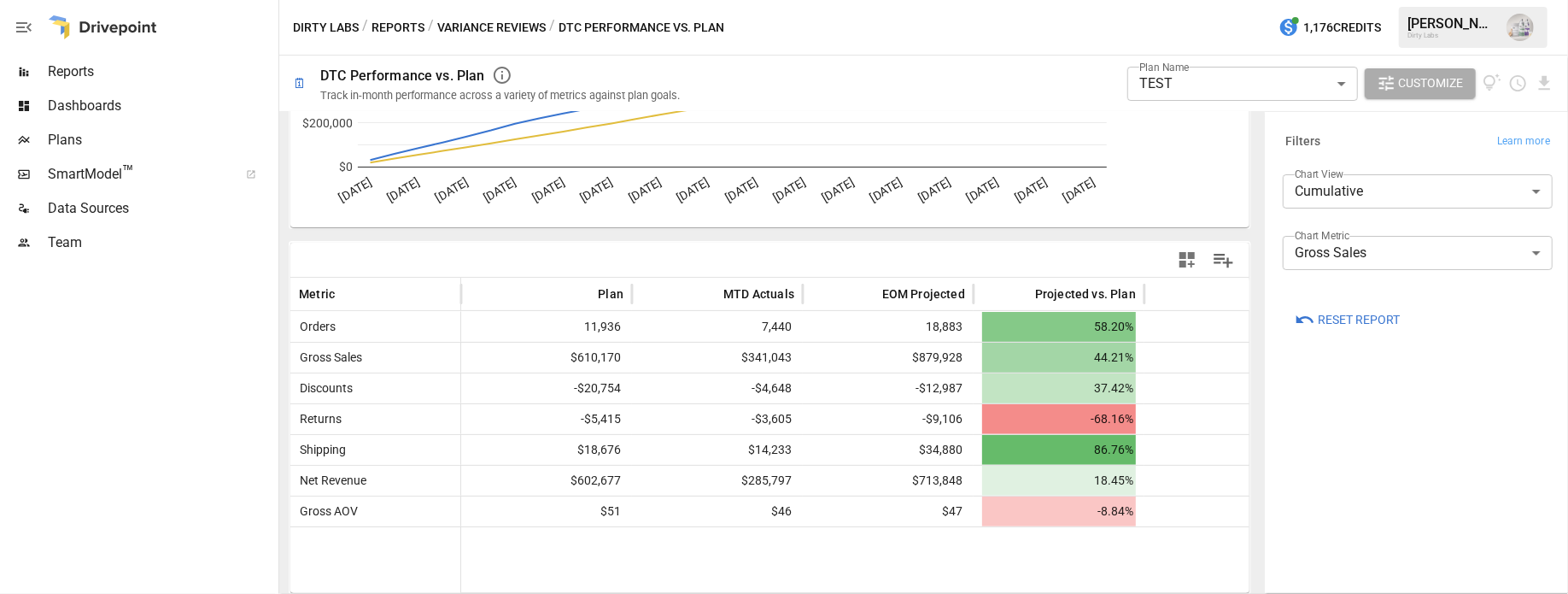 click on "Reports" at bounding box center [398, 27] 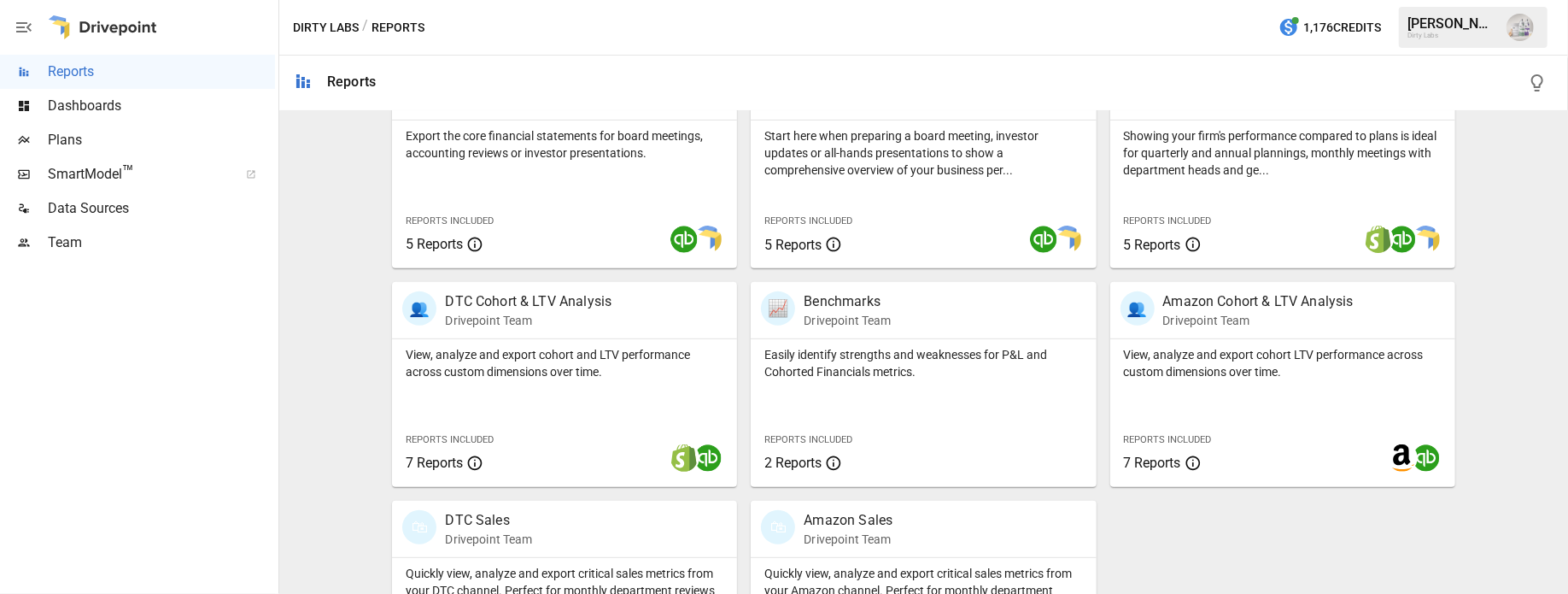 scroll, scrollTop: 432, scrollLeft: 0, axis: vertical 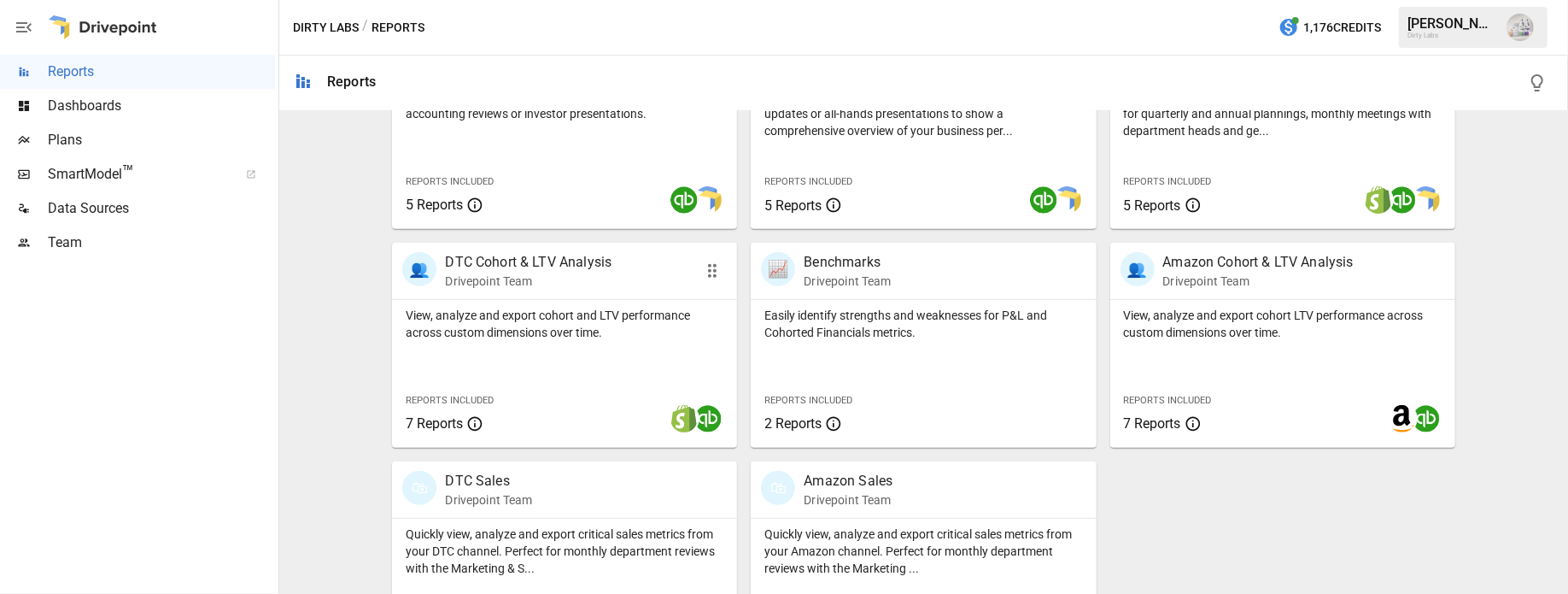click on "DTC Cohort & LTV Analysis" at bounding box center (528, 262) 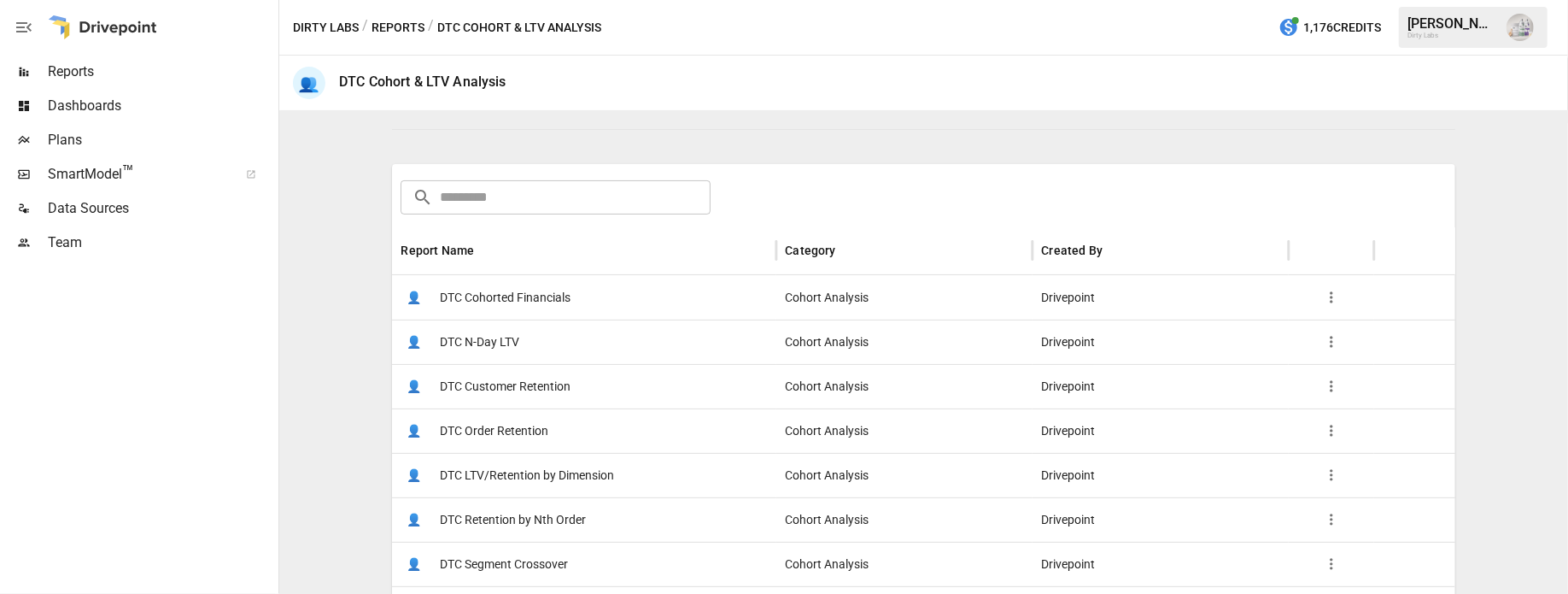 scroll, scrollTop: 267, scrollLeft: 0, axis: vertical 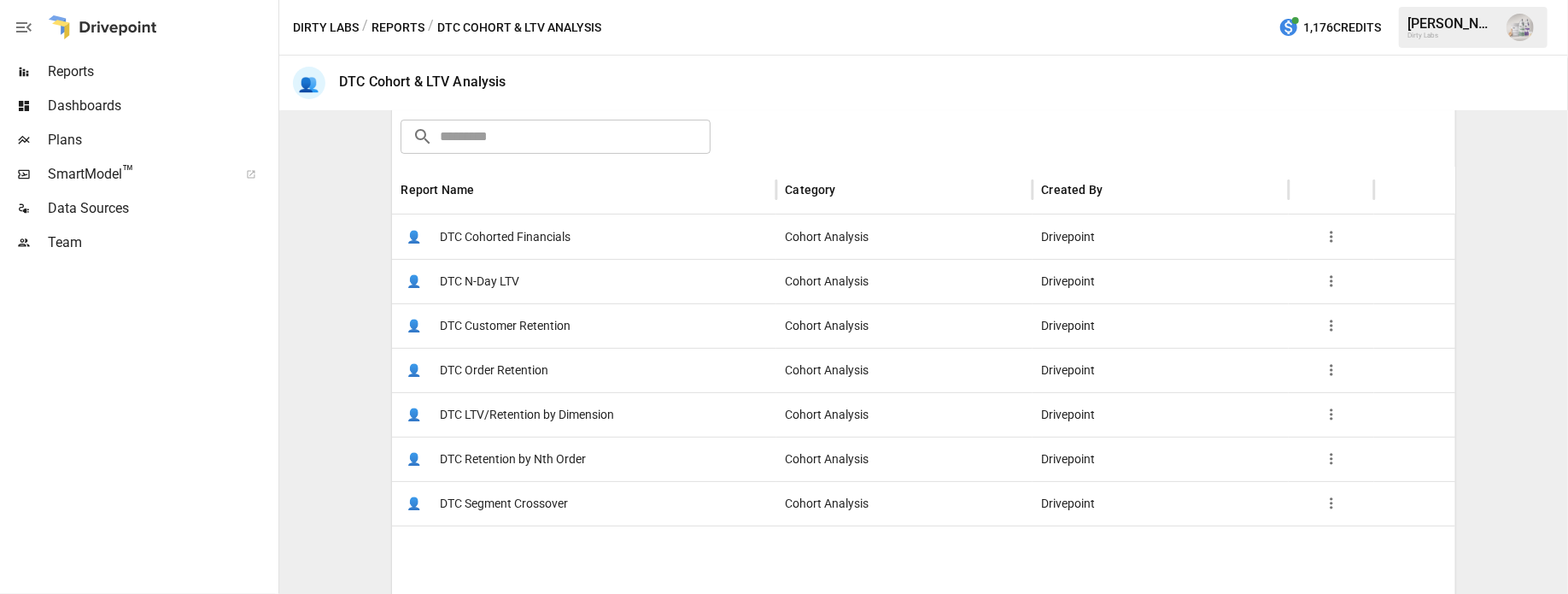 click on "DTC Customer Retention" at bounding box center (505, 326) 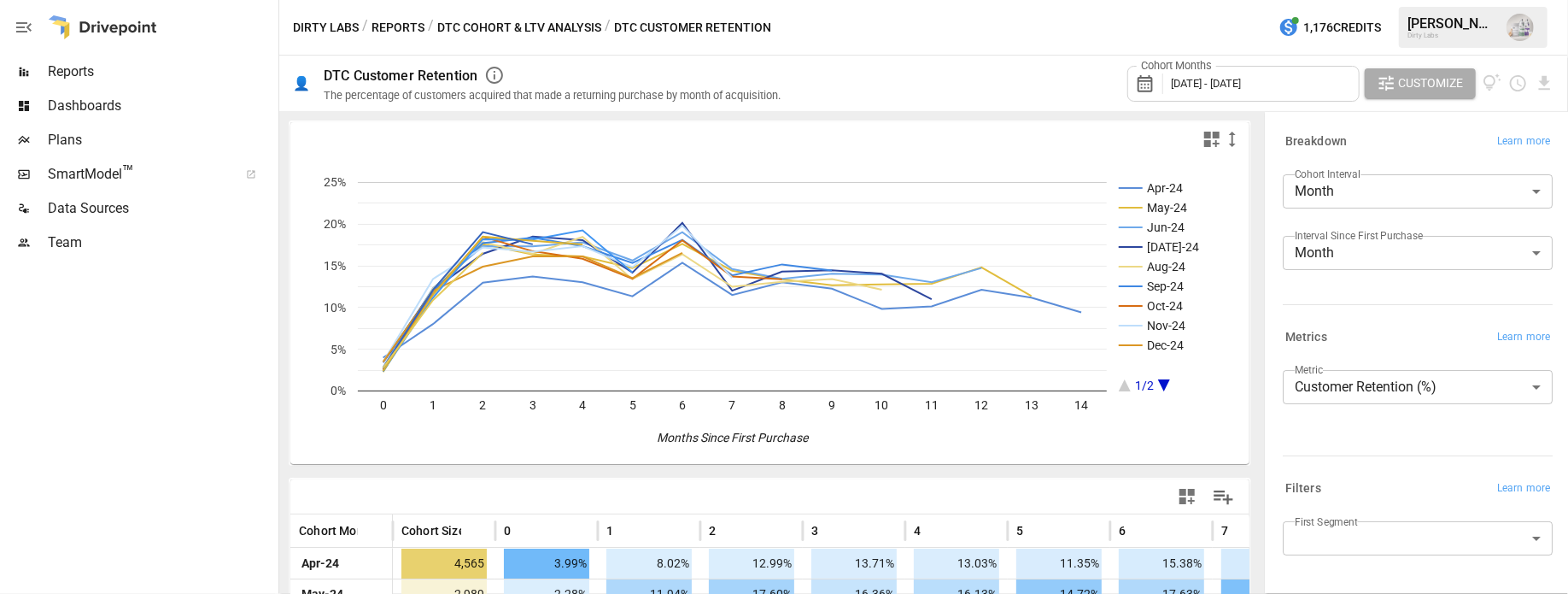 click on "DTC Cohort & LTV Analysis" at bounding box center (519, 27) 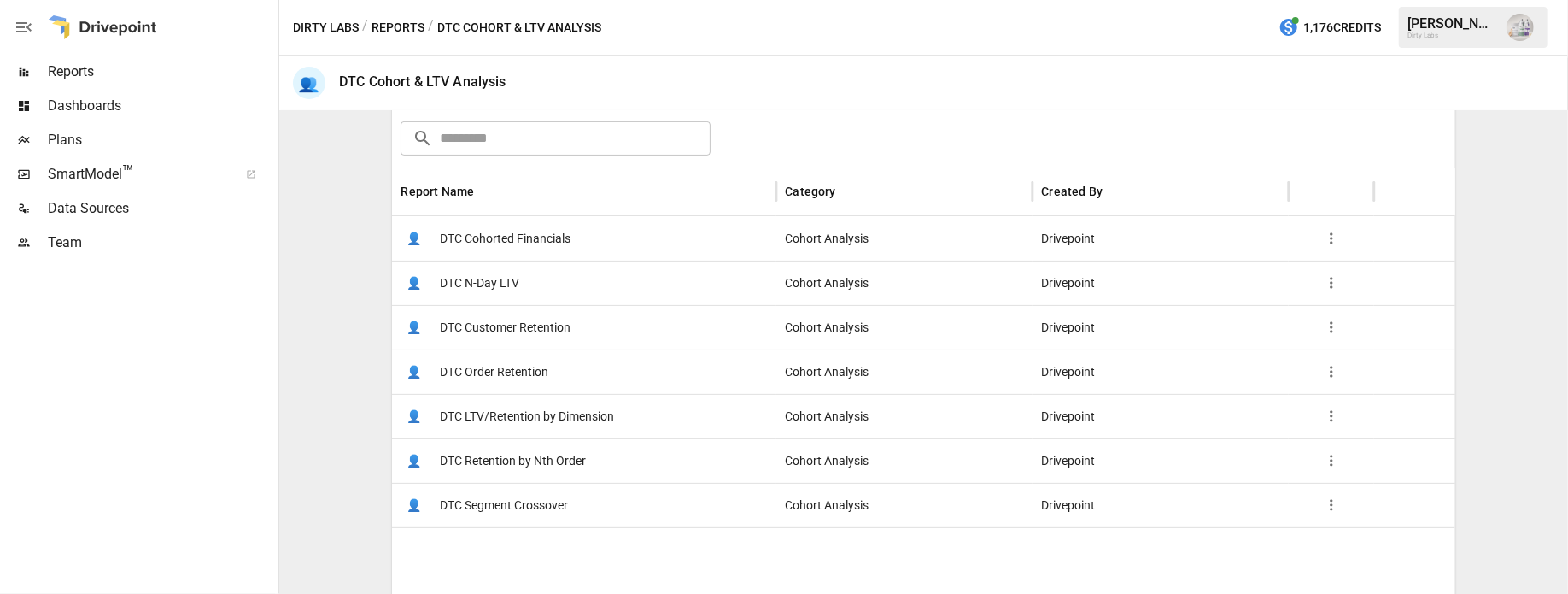scroll, scrollTop: 342, scrollLeft: 0, axis: vertical 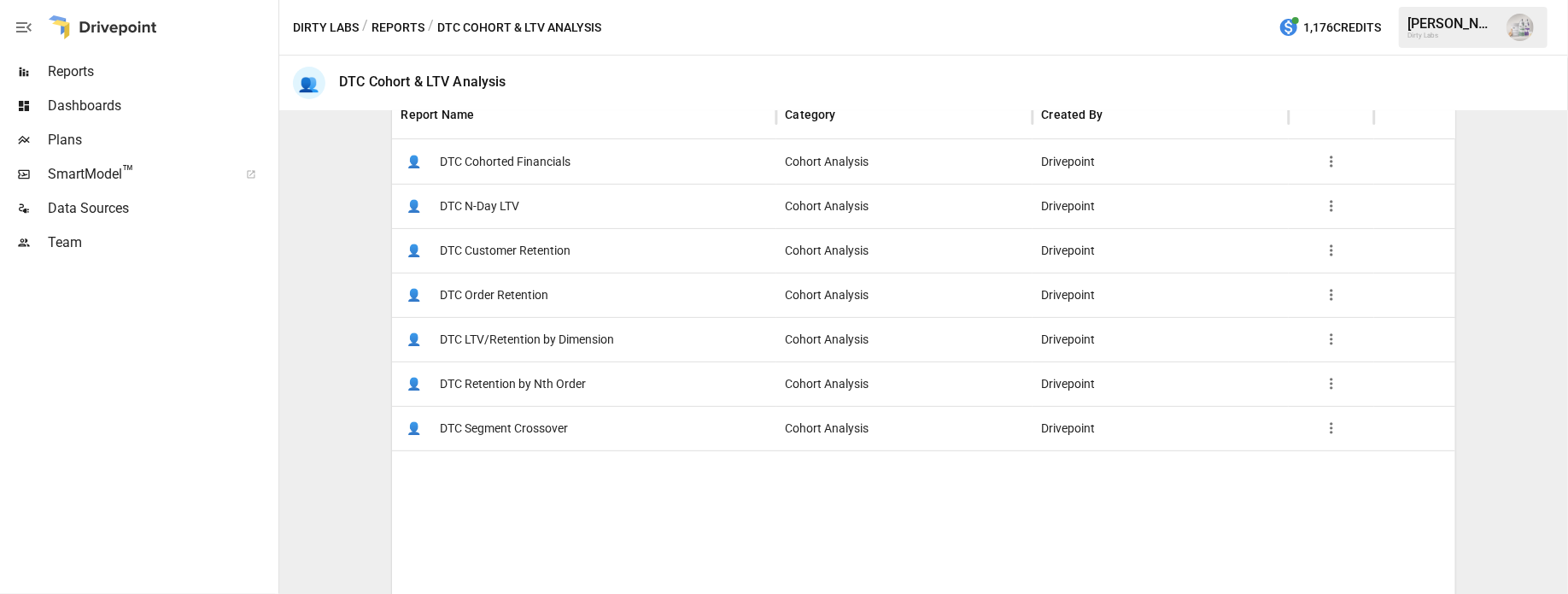 drag, startPoint x: 401, startPoint y: 24, endPoint x: 424, endPoint y: 52, distance: 36.235342 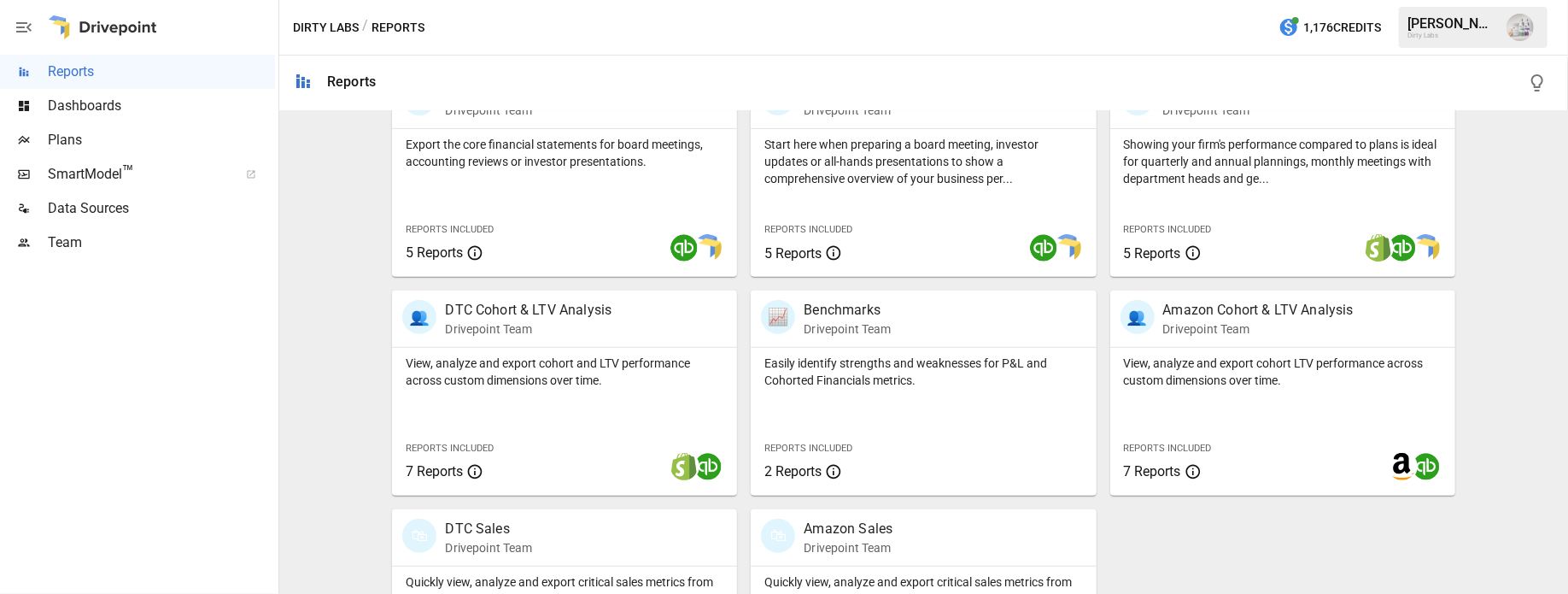 scroll, scrollTop: 511, scrollLeft: 0, axis: vertical 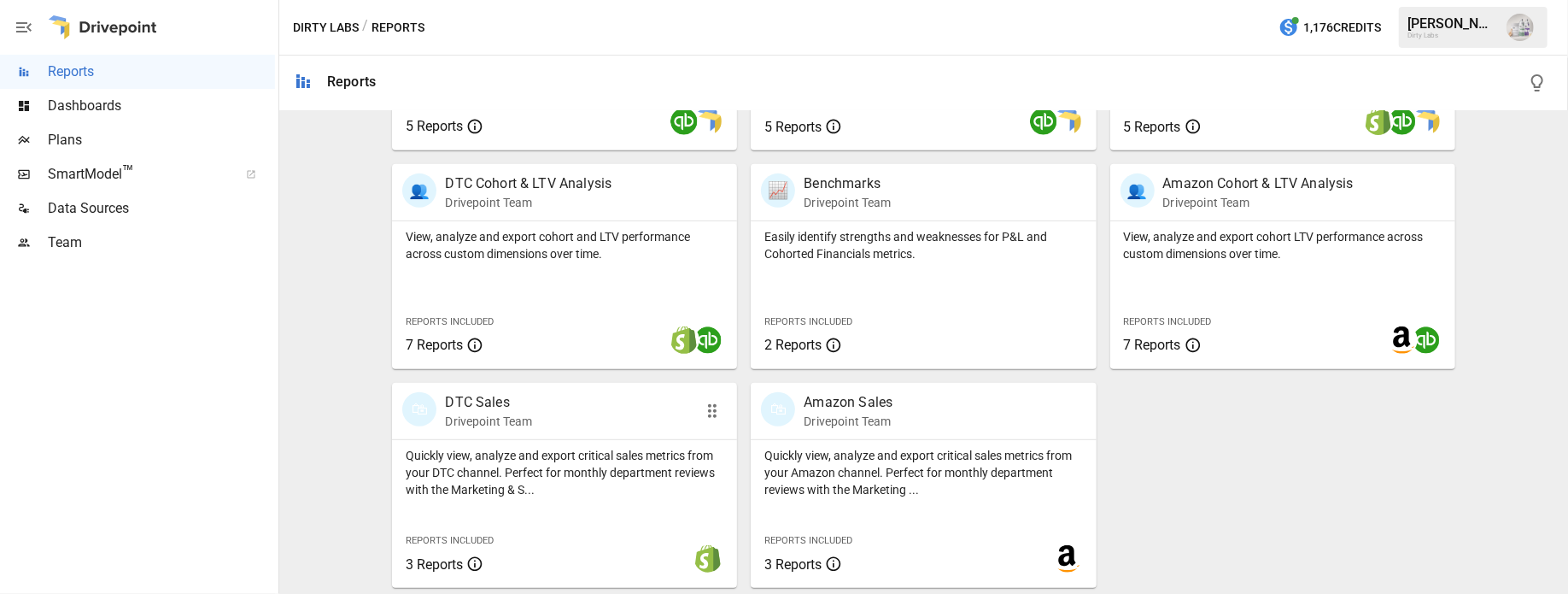 click on "DTC Sales" at bounding box center [489, 403] 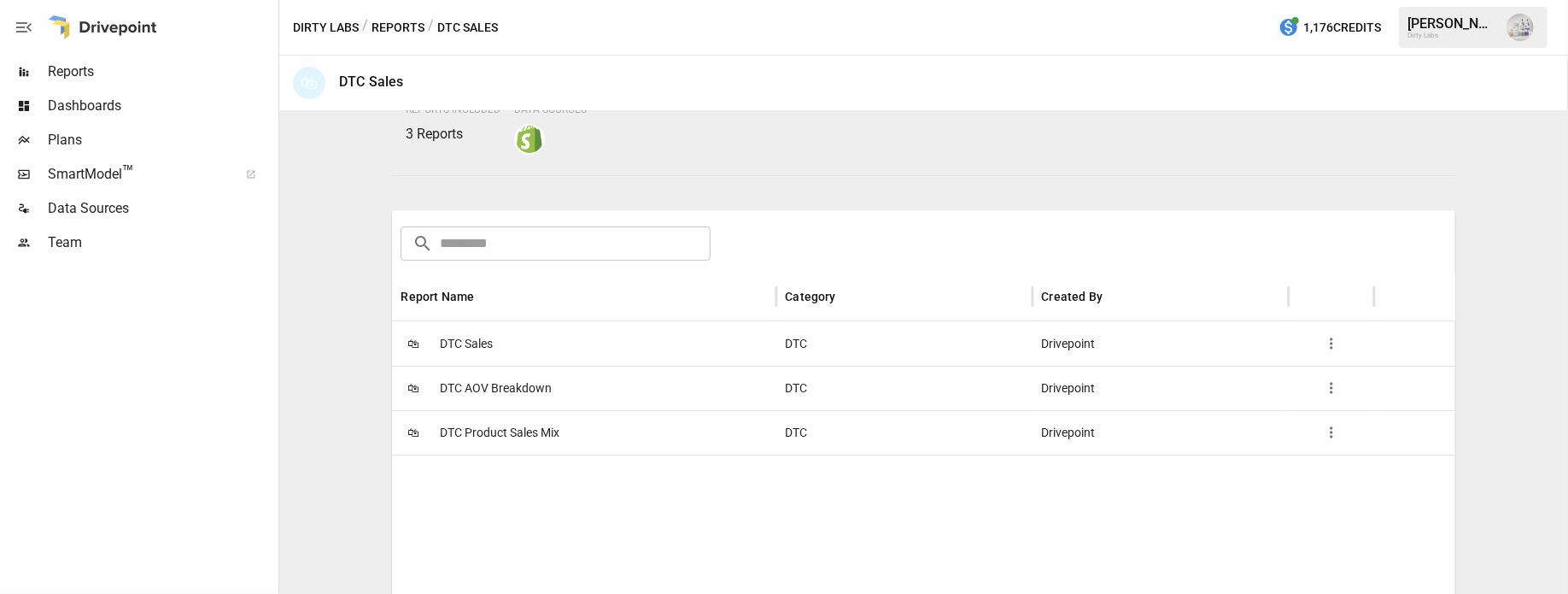 scroll, scrollTop: 288, scrollLeft: 0, axis: vertical 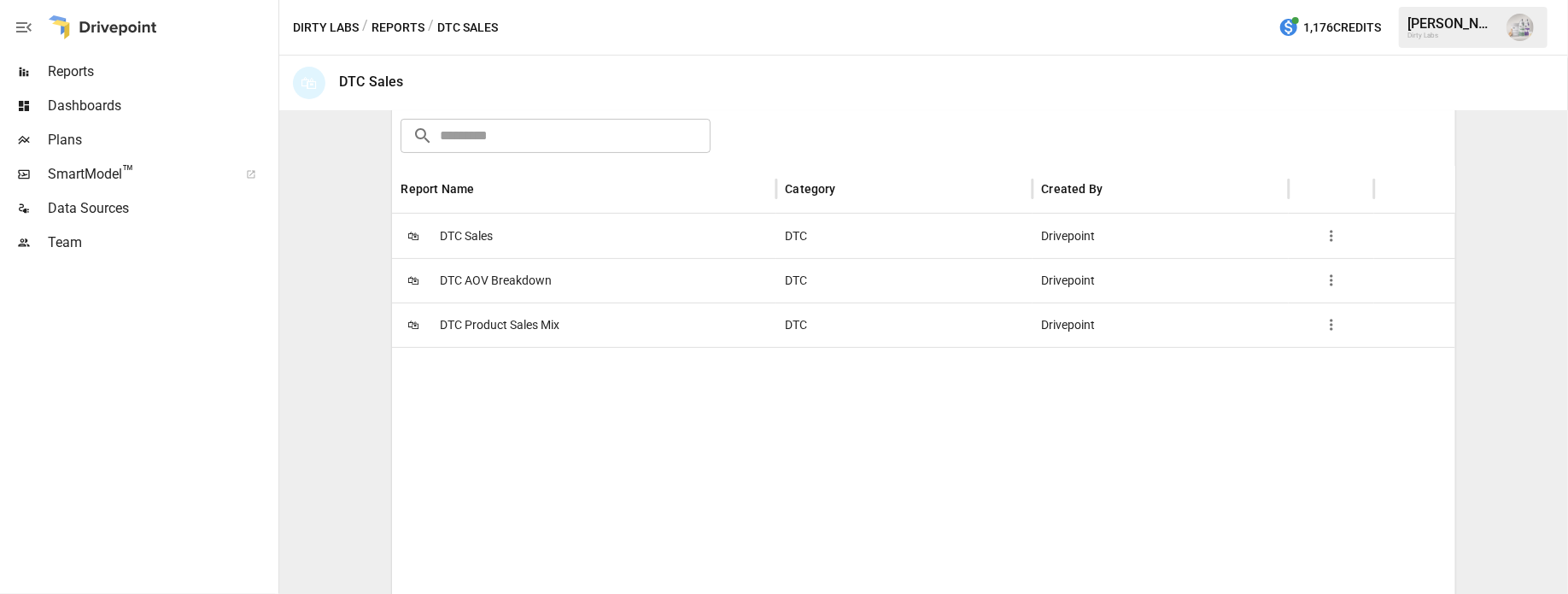 click on "DTC AOV Breakdown" at bounding box center [495, 280] 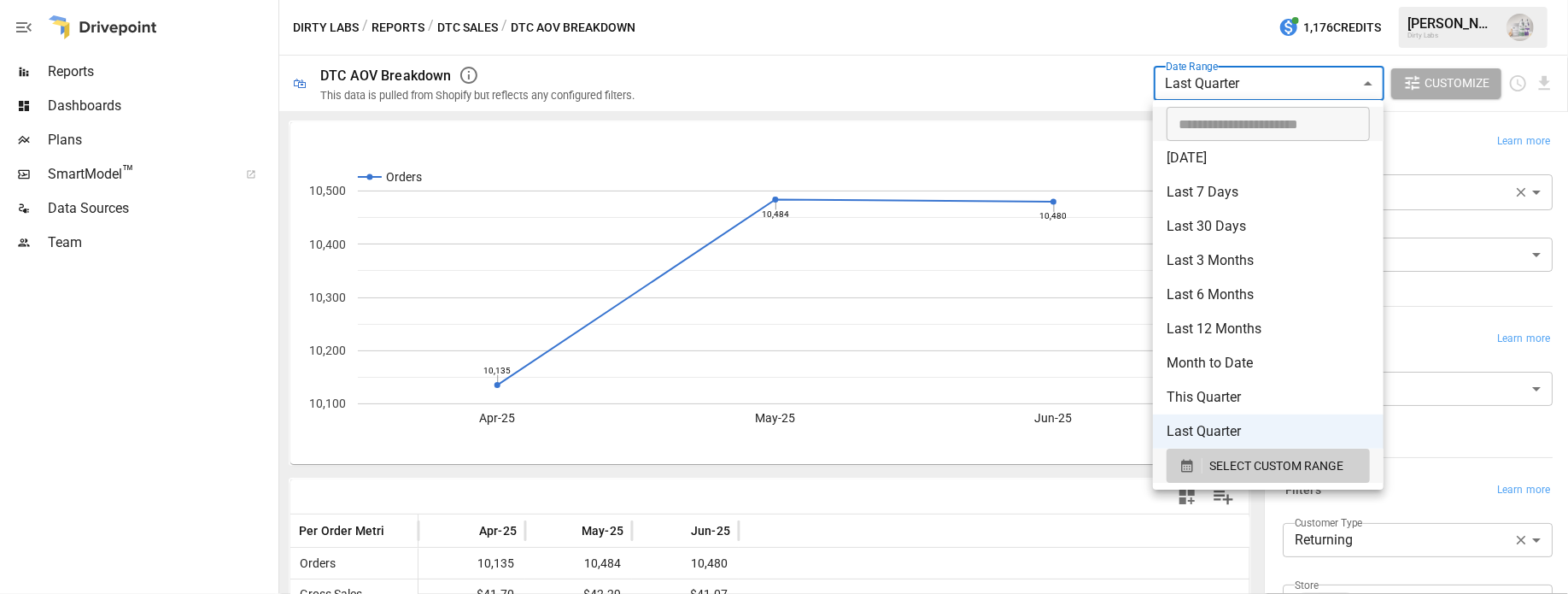 click on "**********" at bounding box center (784, 0) 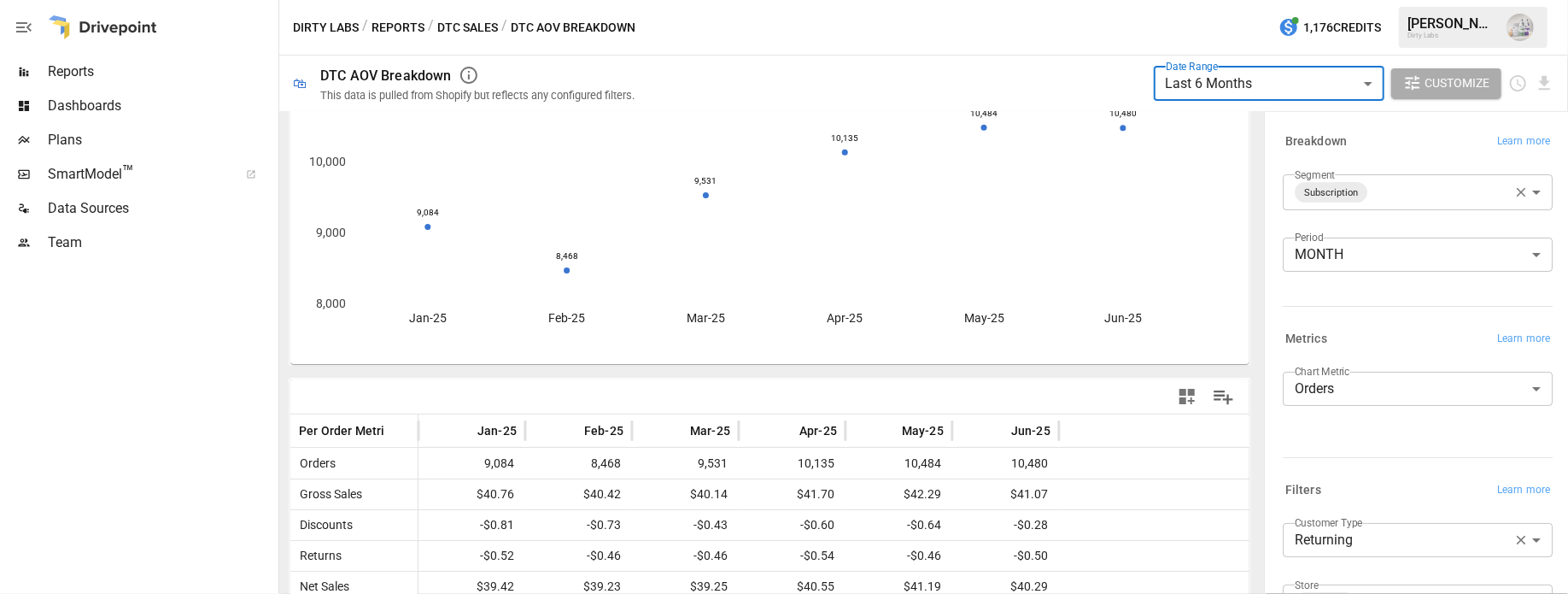 scroll, scrollTop: 111, scrollLeft: 0, axis: vertical 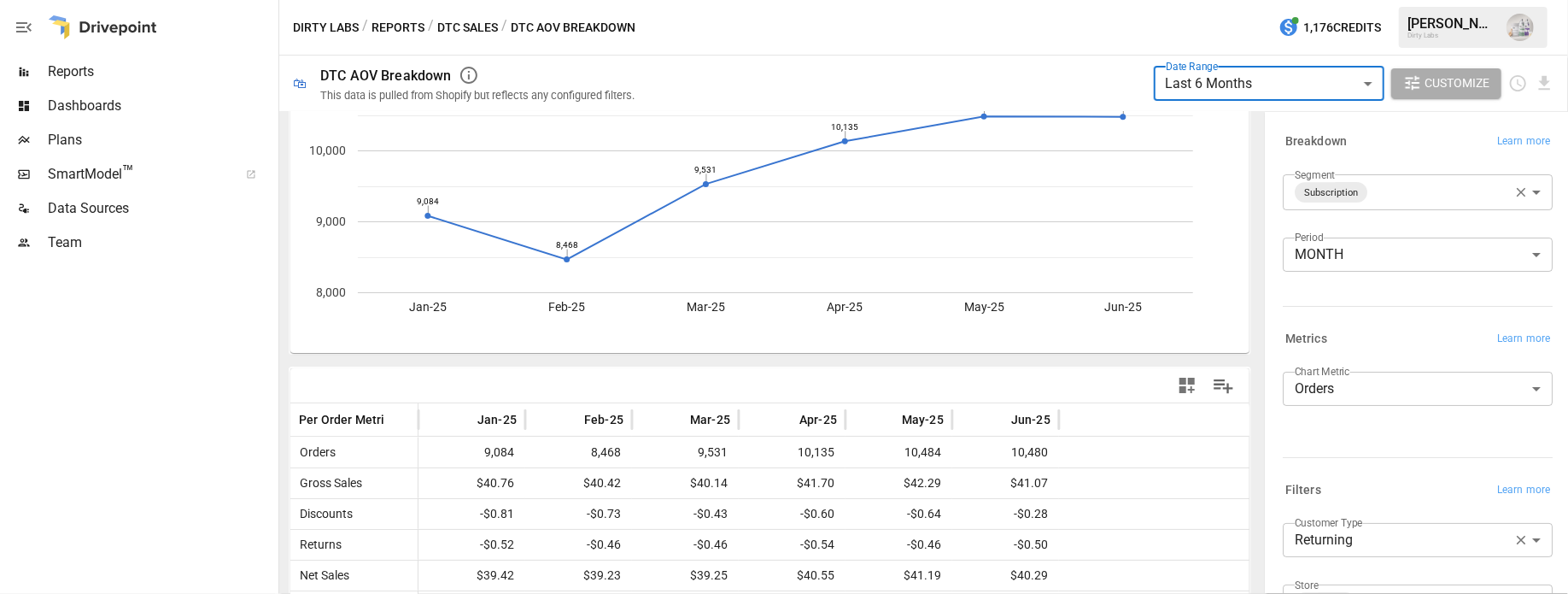 click 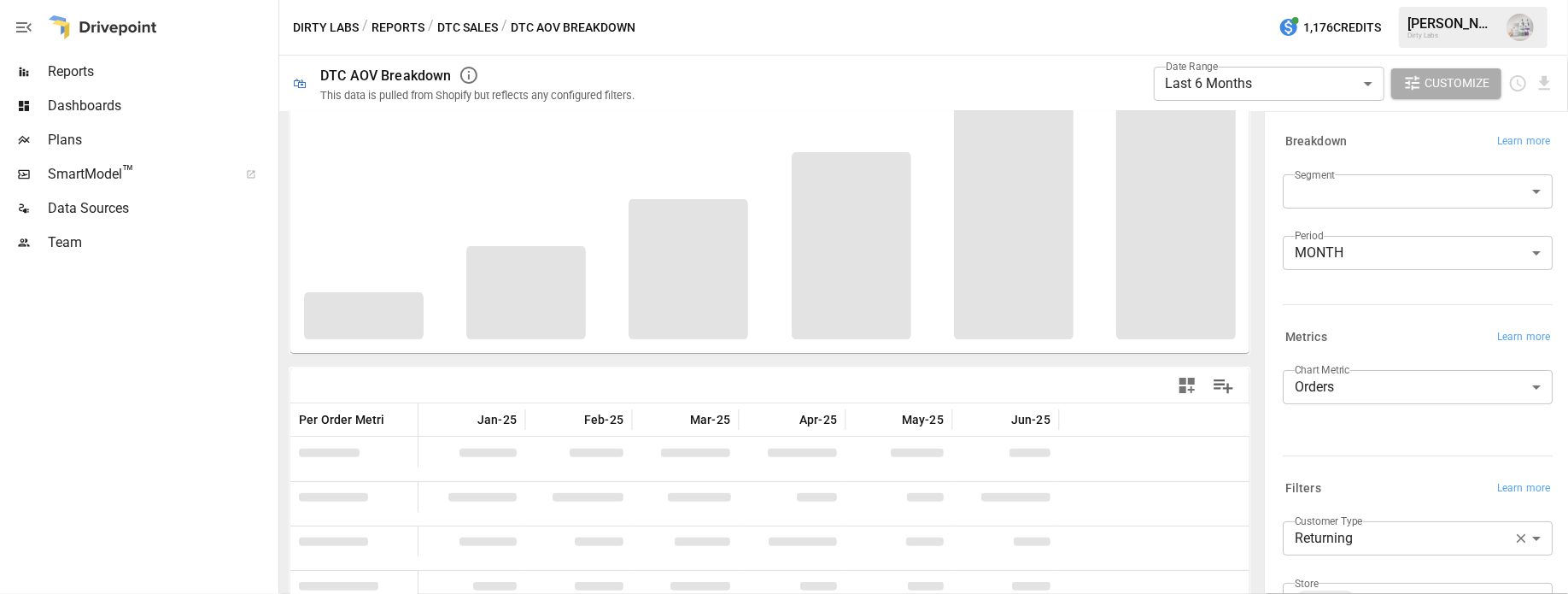 scroll, scrollTop: 111, scrollLeft: 0, axis: vertical 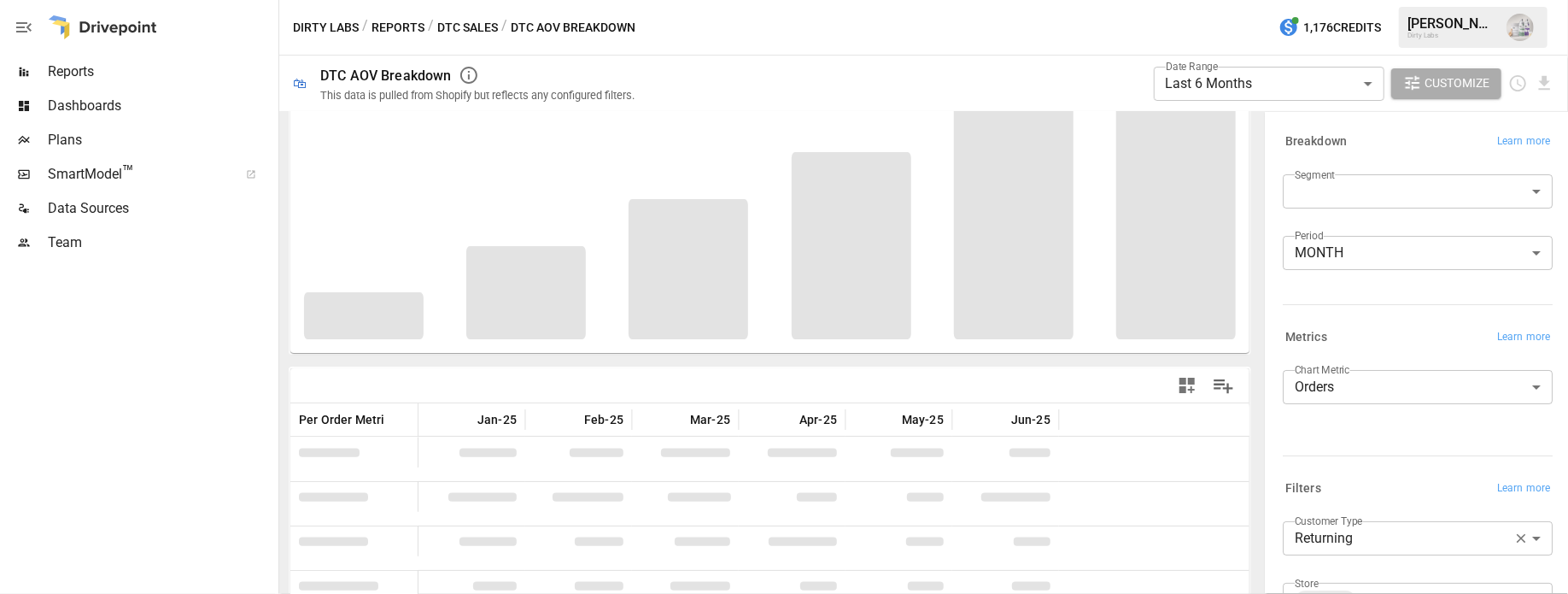 click on "**********" at bounding box center [784, 0] 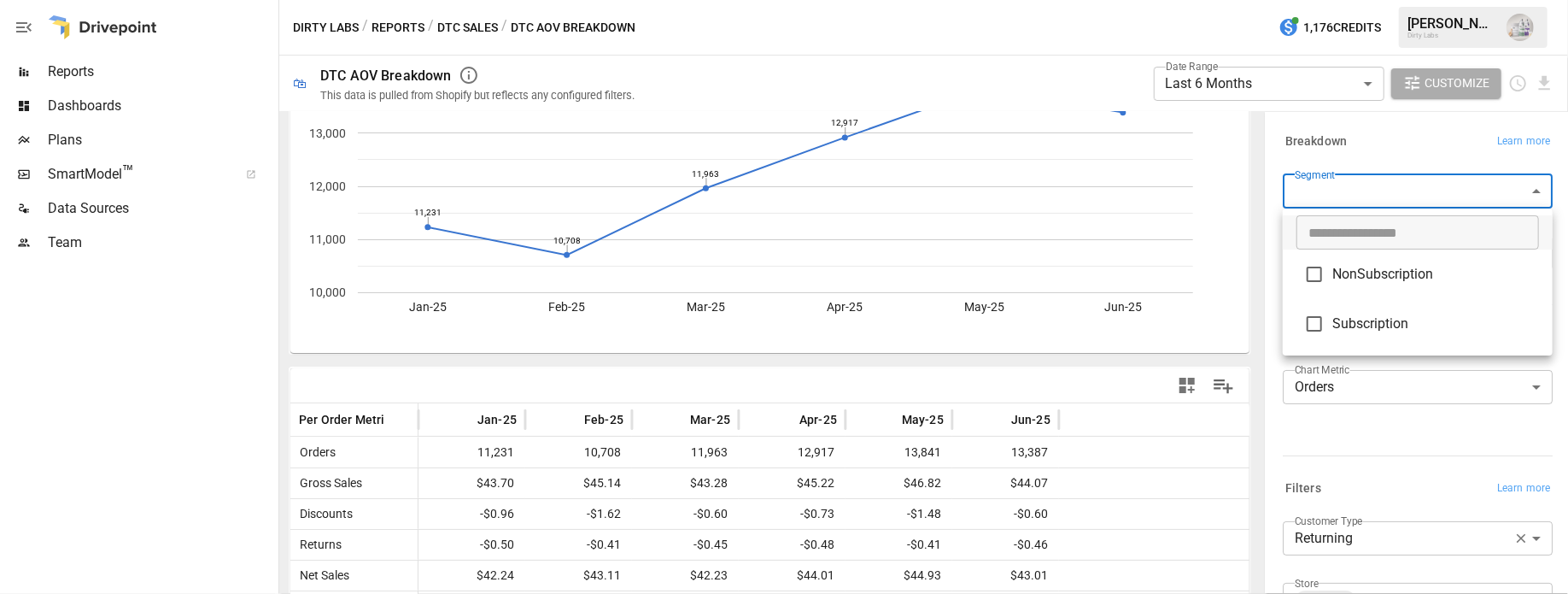 click on "NonSubscription" at bounding box center (1436, 274) 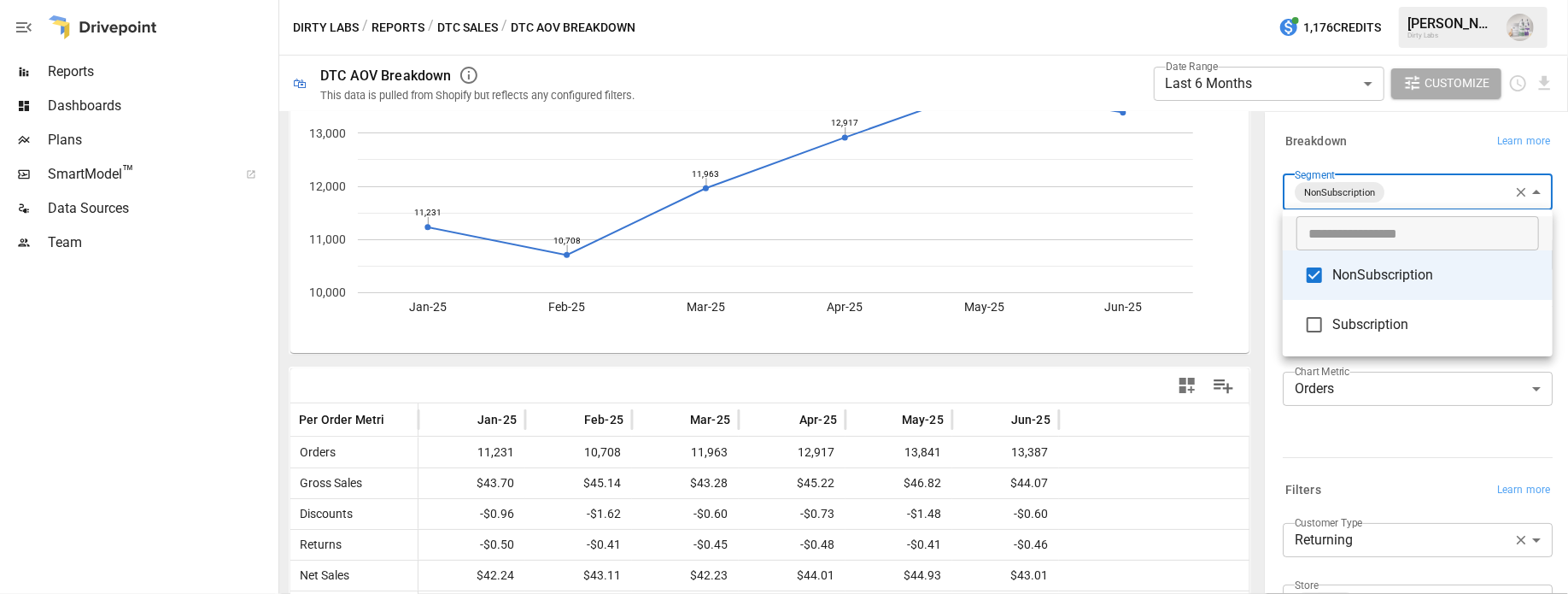 scroll, scrollTop: 111, scrollLeft: 0, axis: vertical 